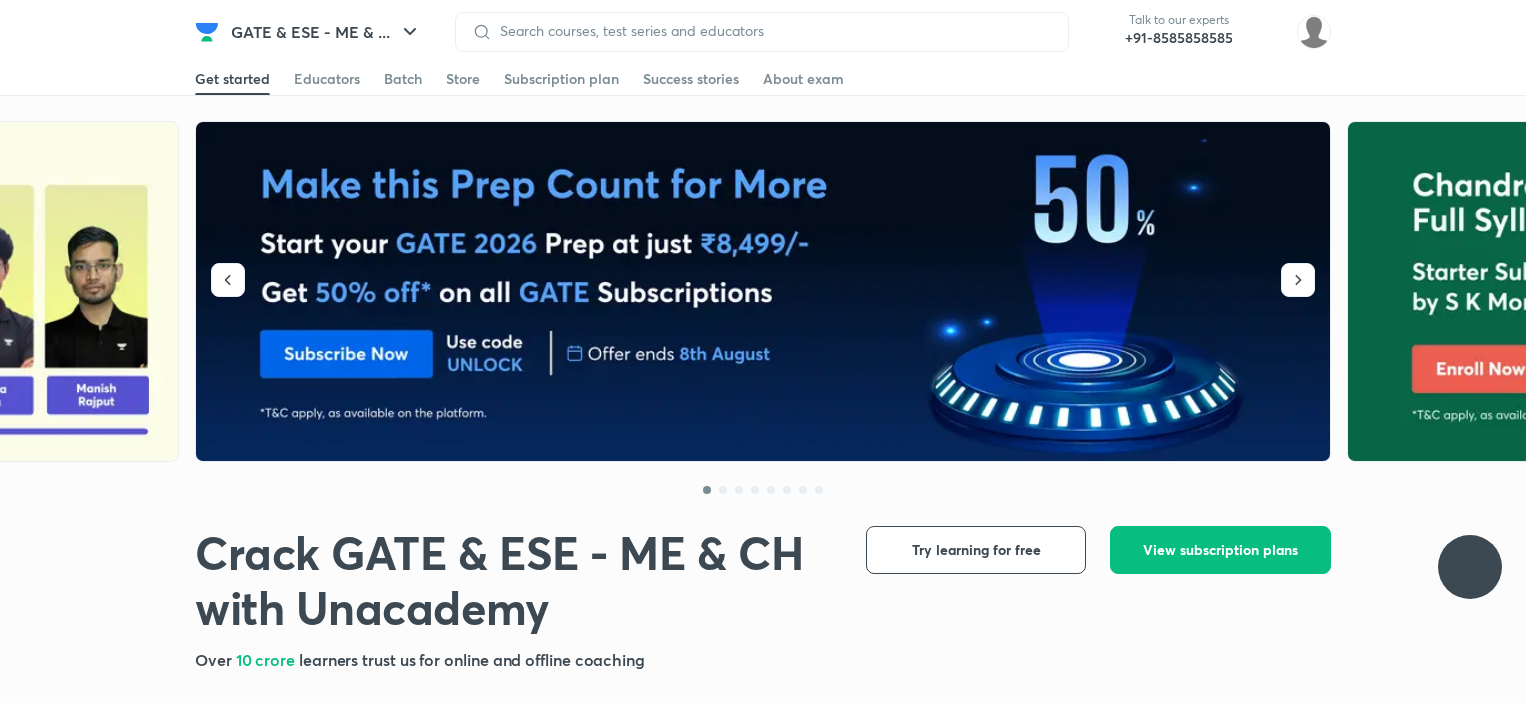 scroll, scrollTop: 0, scrollLeft: 0, axis: both 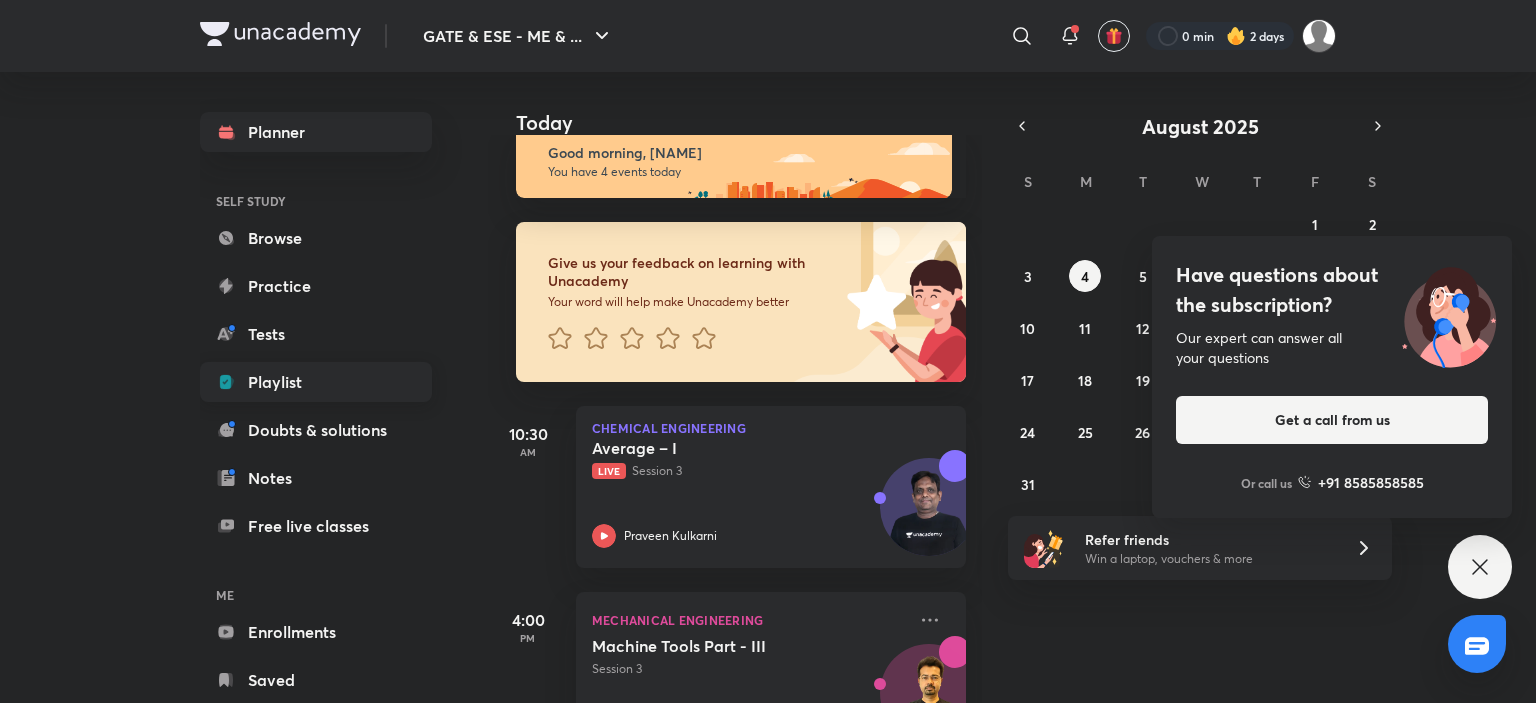 click on "Playlist" at bounding box center [316, 382] 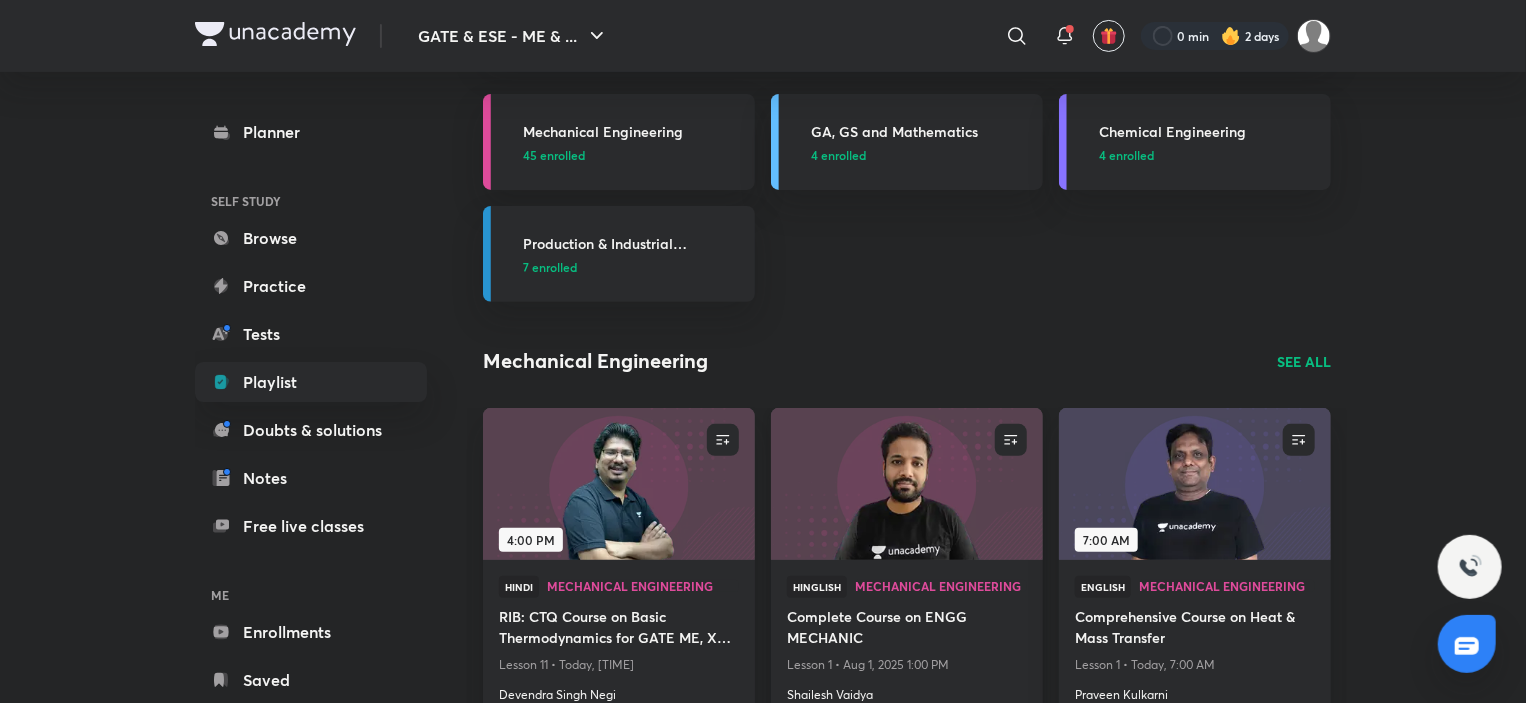 scroll, scrollTop: 0, scrollLeft: 0, axis: both 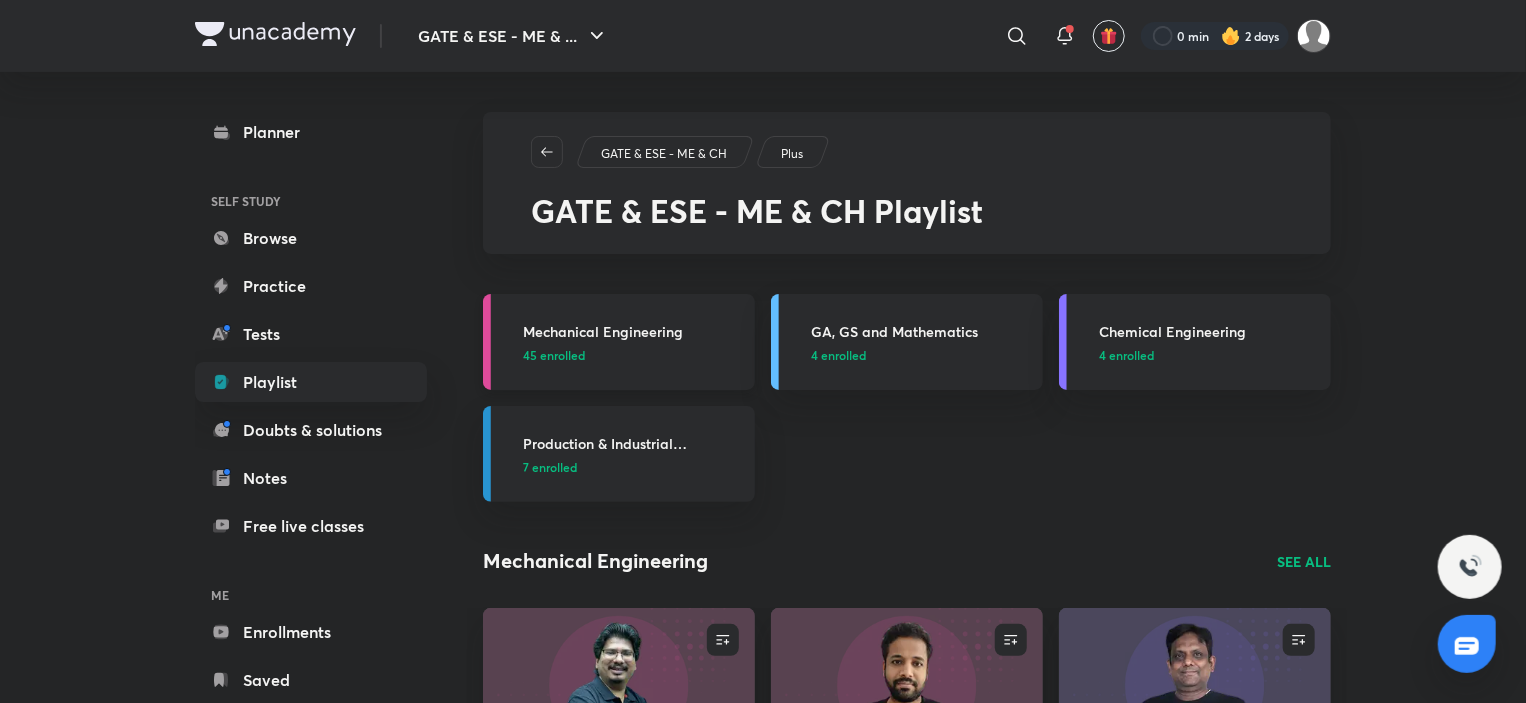 click on "45 enrolled" at bounding box center [633, 355] 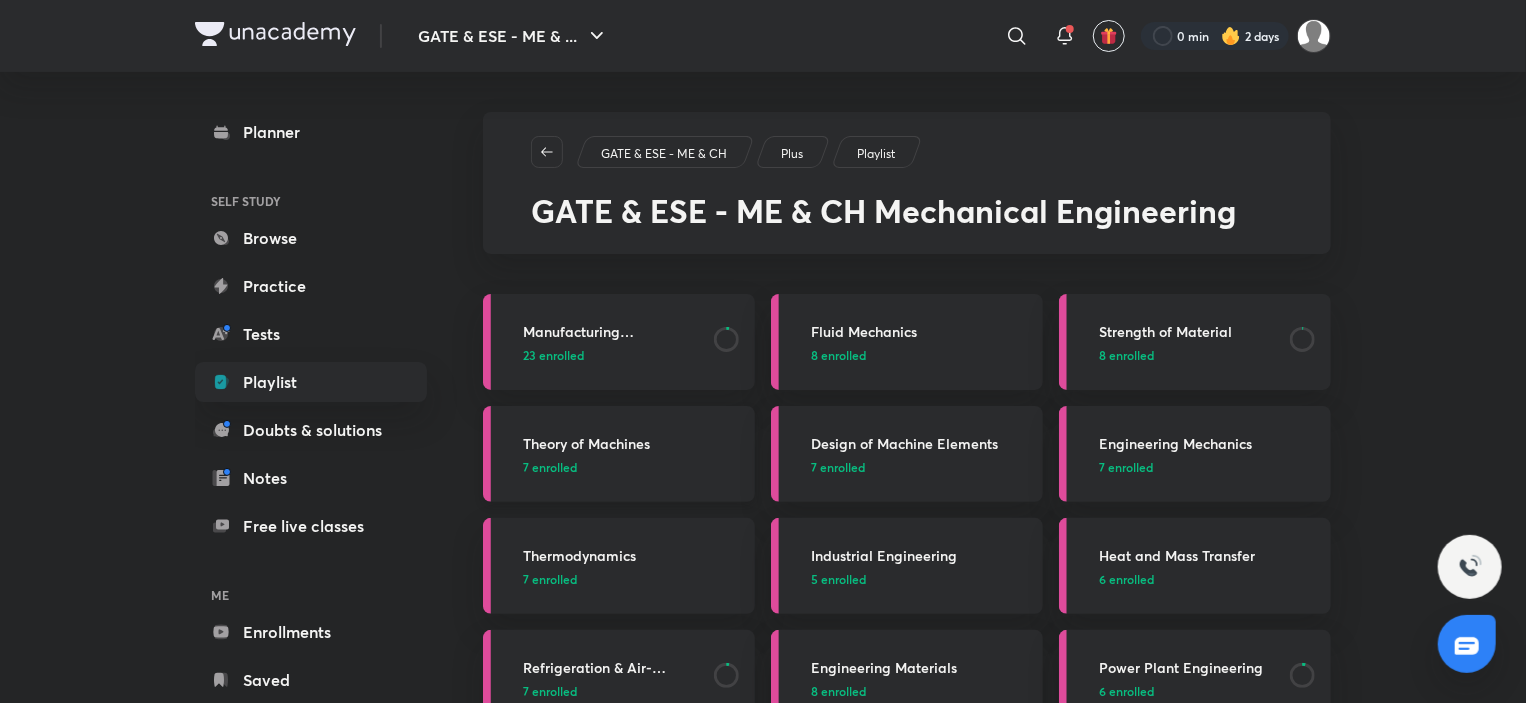 click on "Theory of Machines" at bounding box center (633, 443) 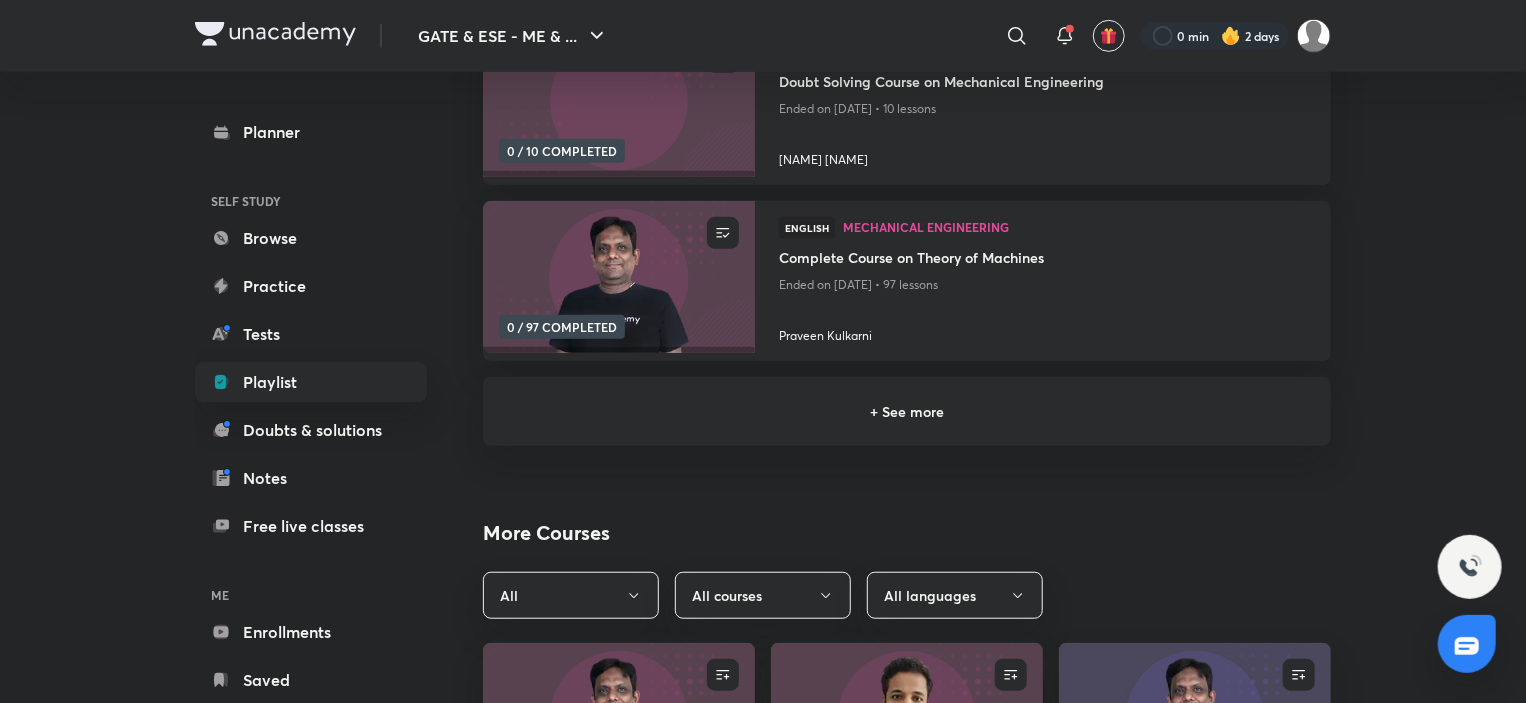 scroll, scrollTop: 500, scrollLeft: 0, axis: vertical 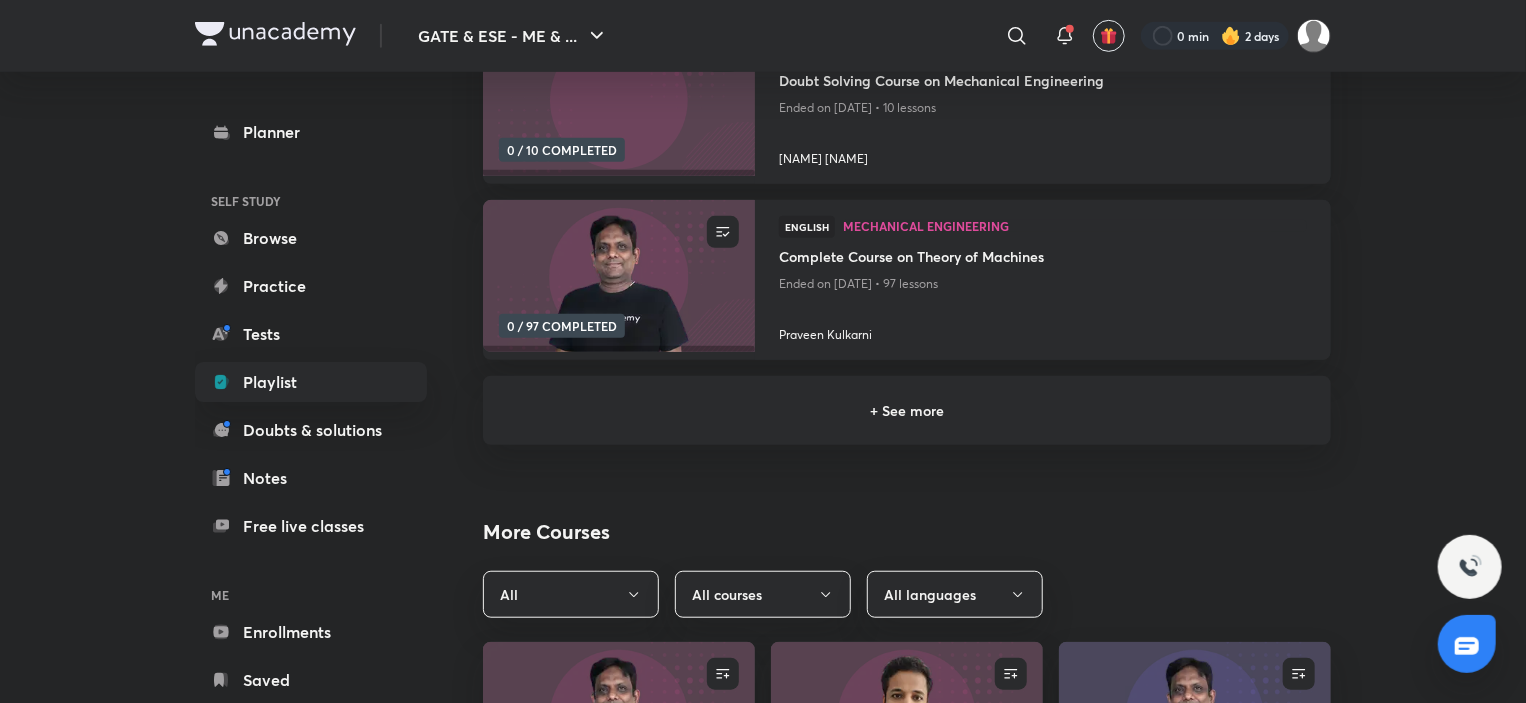 click on "+ See more" at bounding box center [907, 410] 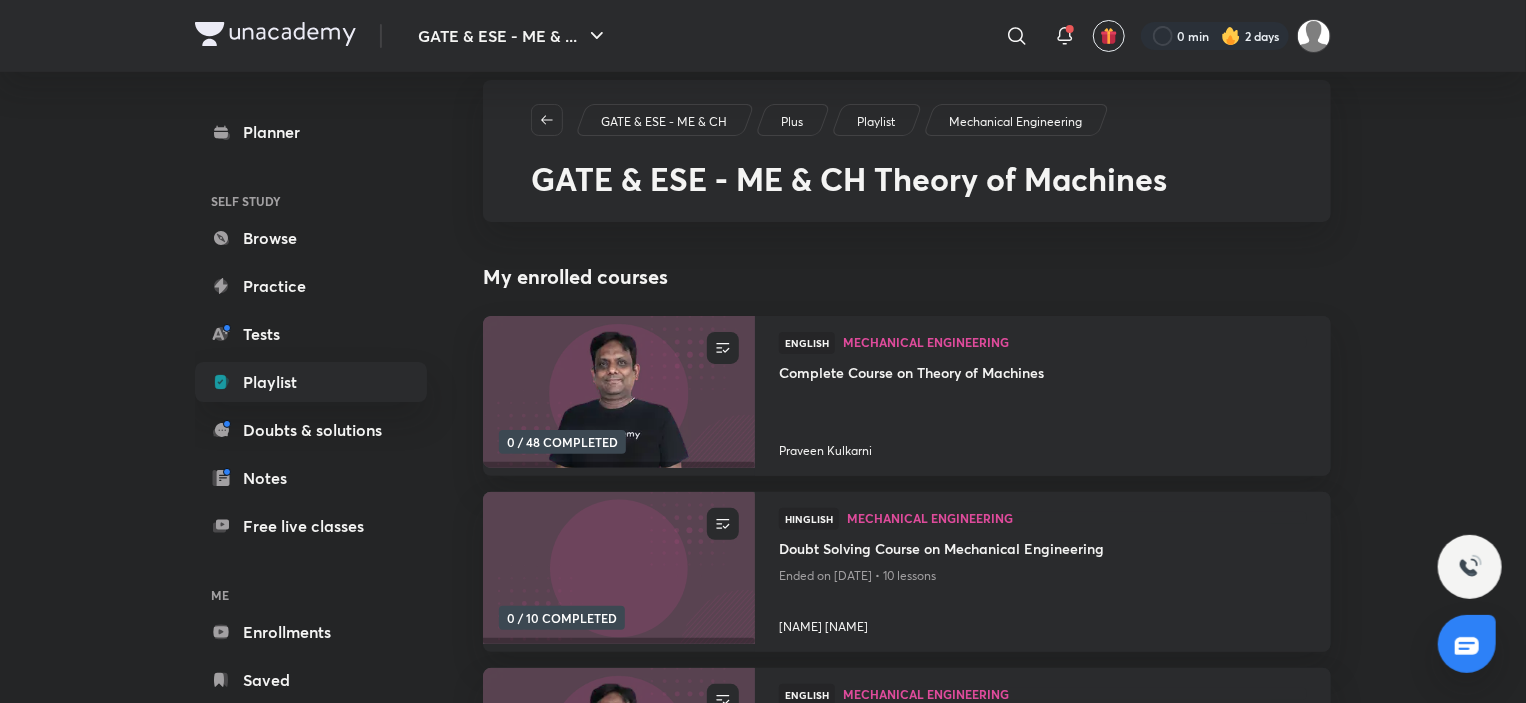 scroll, scrollTop: 0, scrollLeft: 0, axis: both 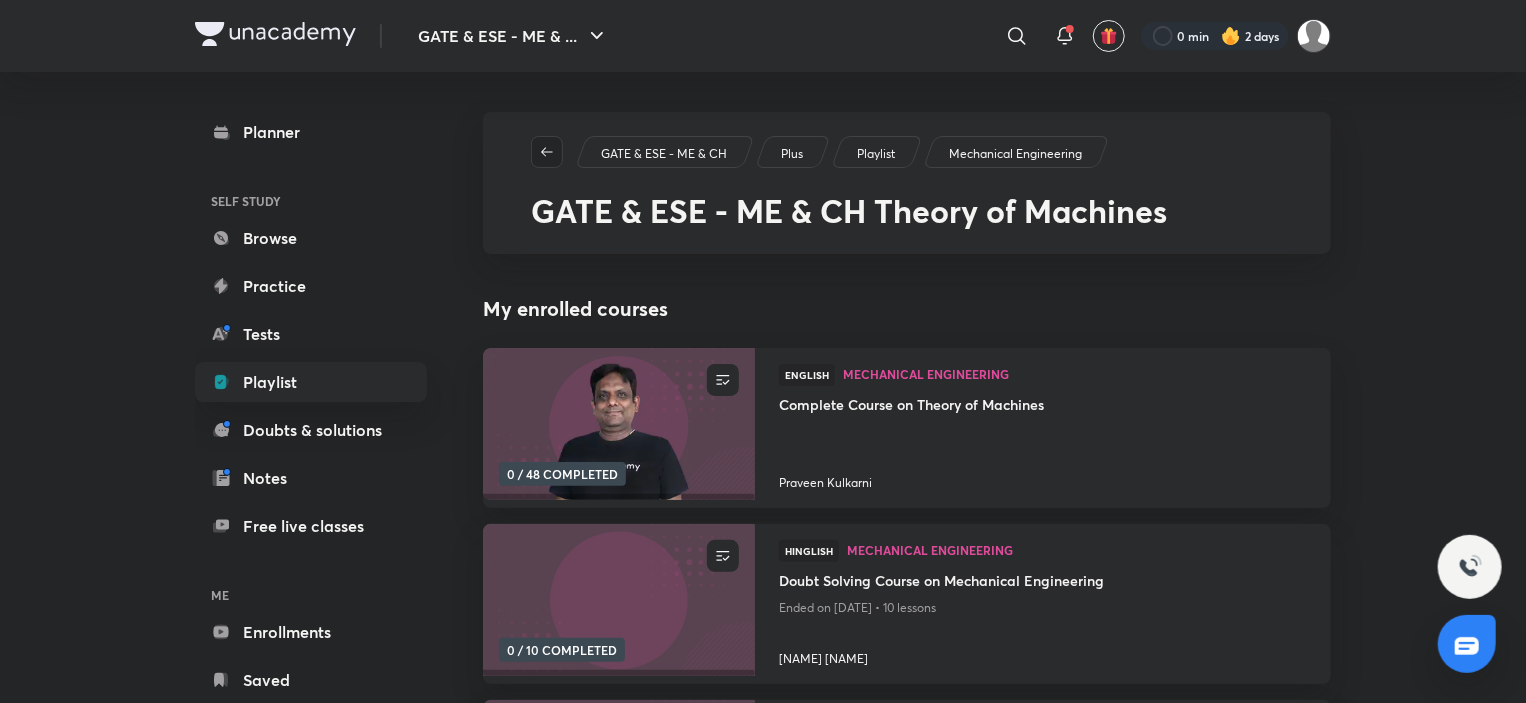 click at bounding box center [547, 152] 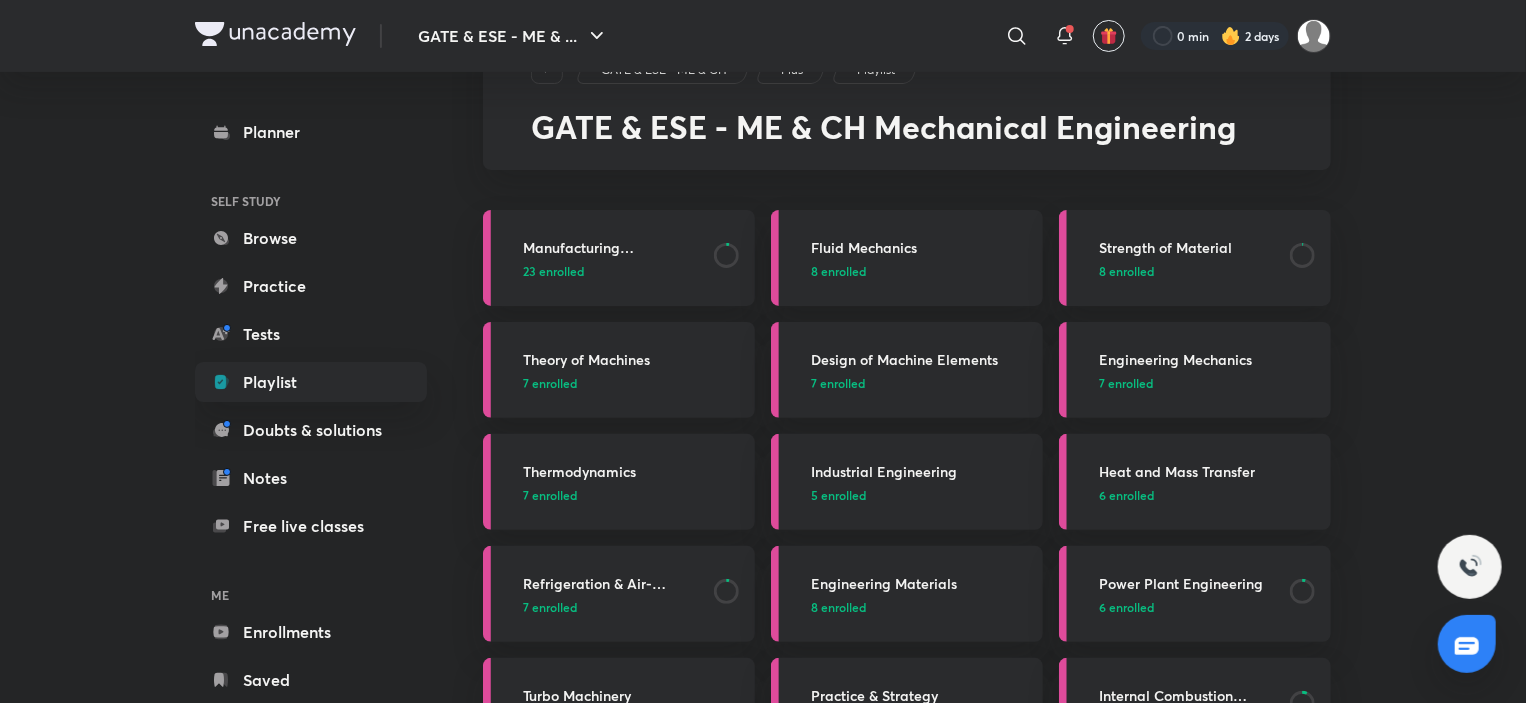 scroll, scrollTop: 200, scrollLeft: 0, axis: vertical 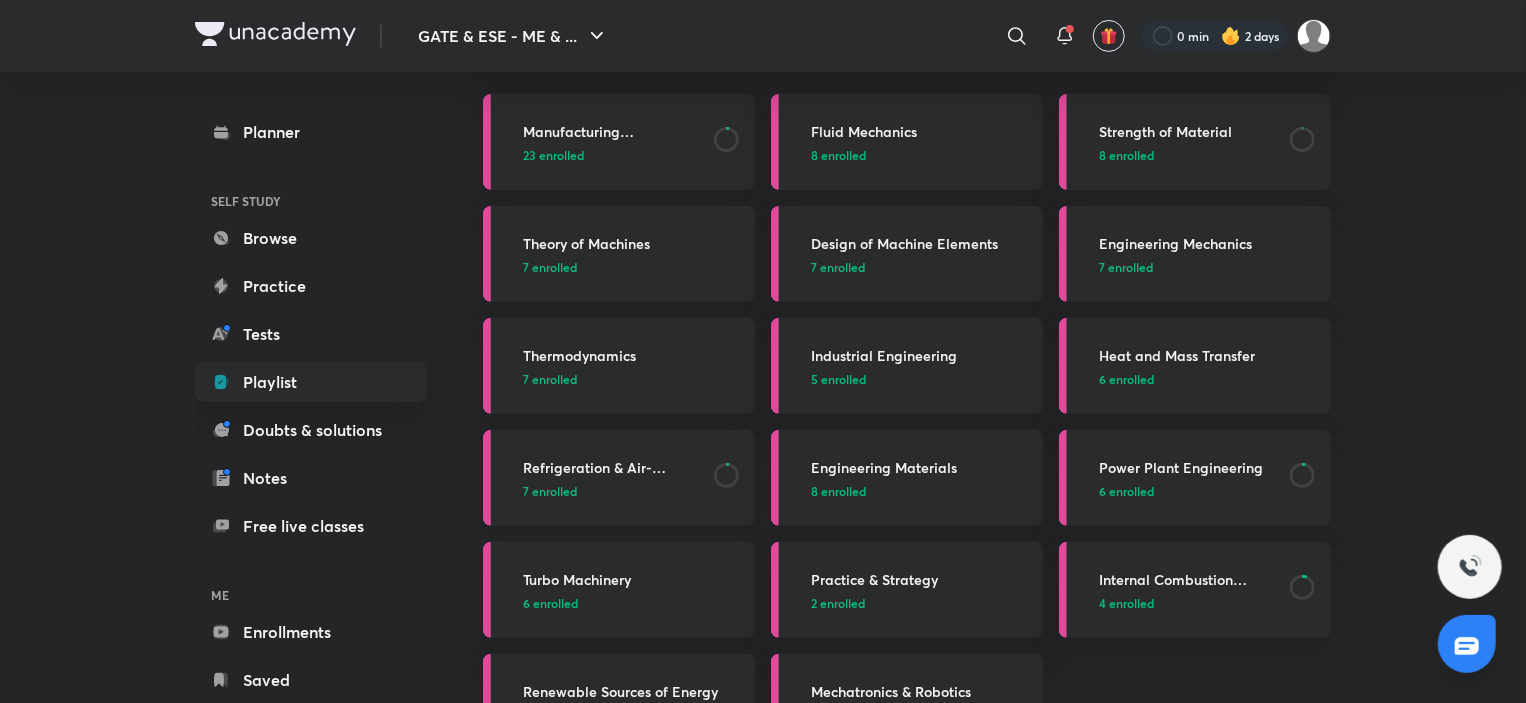 click on "Refrigeration & Air- Conditioning" at bounding box center [612, 467] 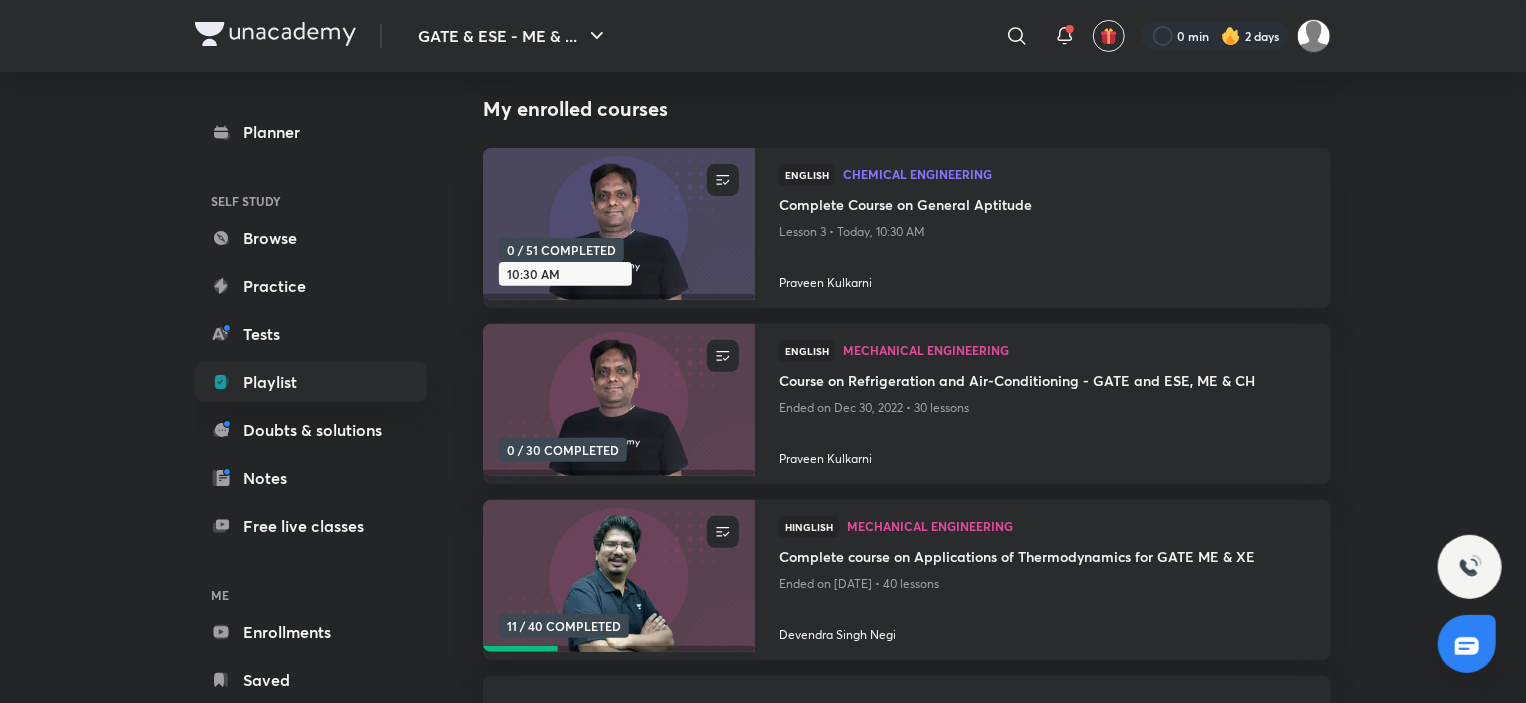 scroll, scrollTop: 0, scrollLeft: 0, axis: both 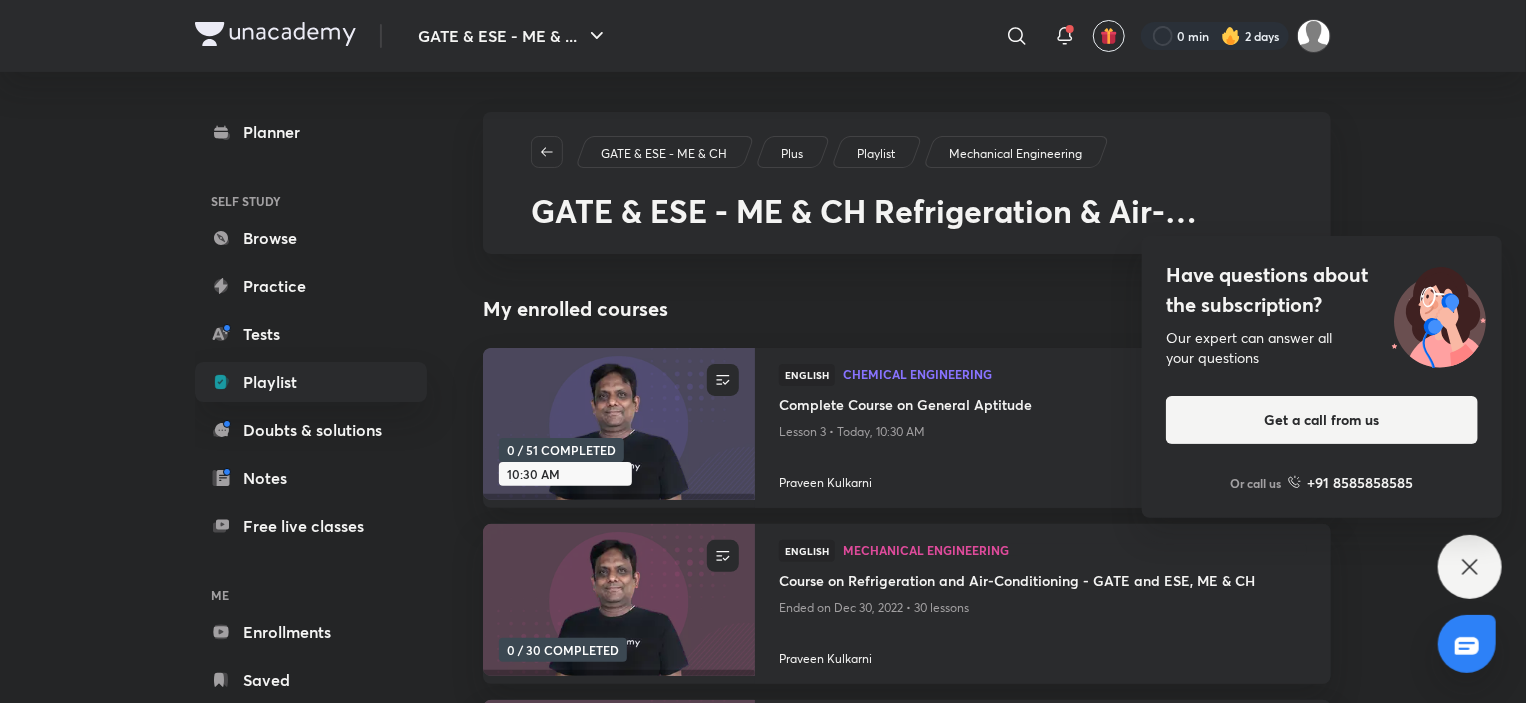 click 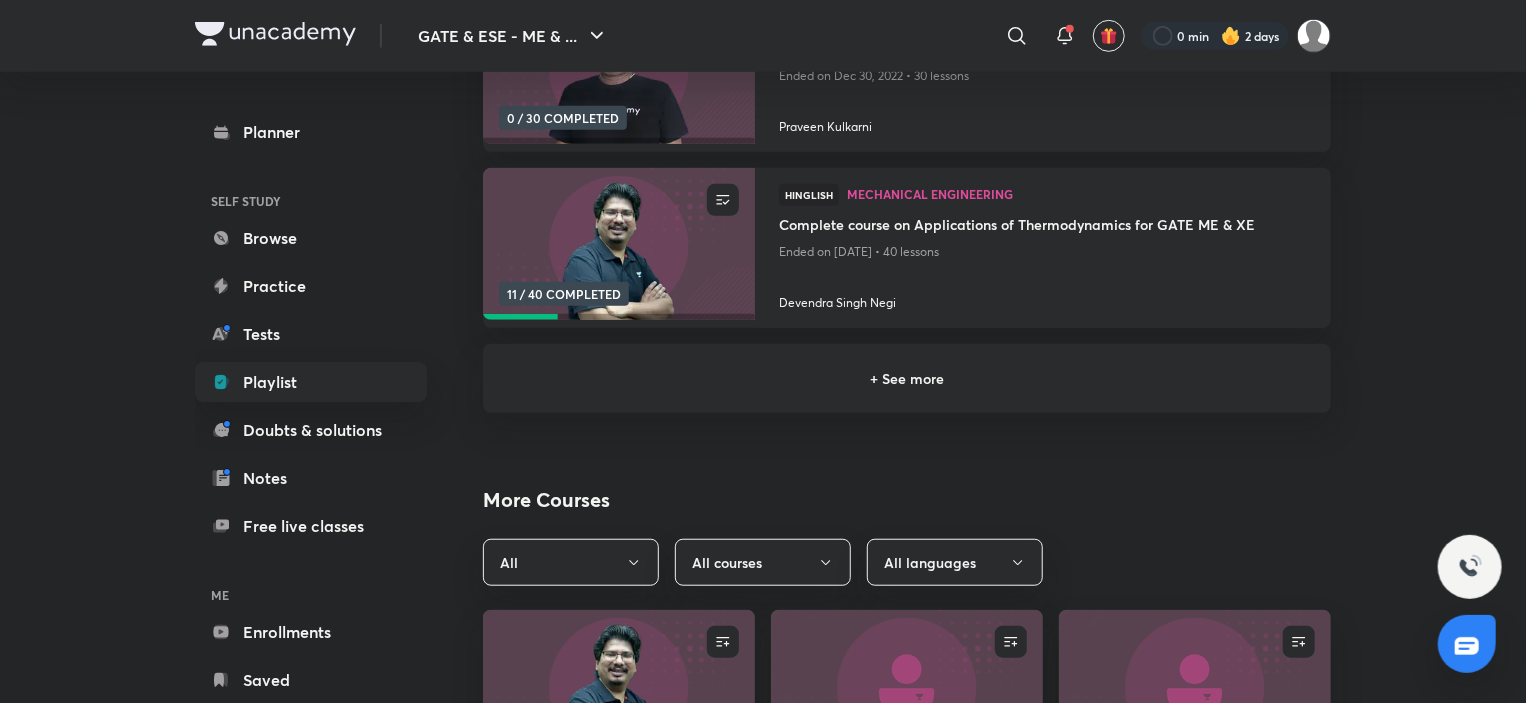 scroll, scrollTop: 500, scrollLeft: 0, axis: vertical 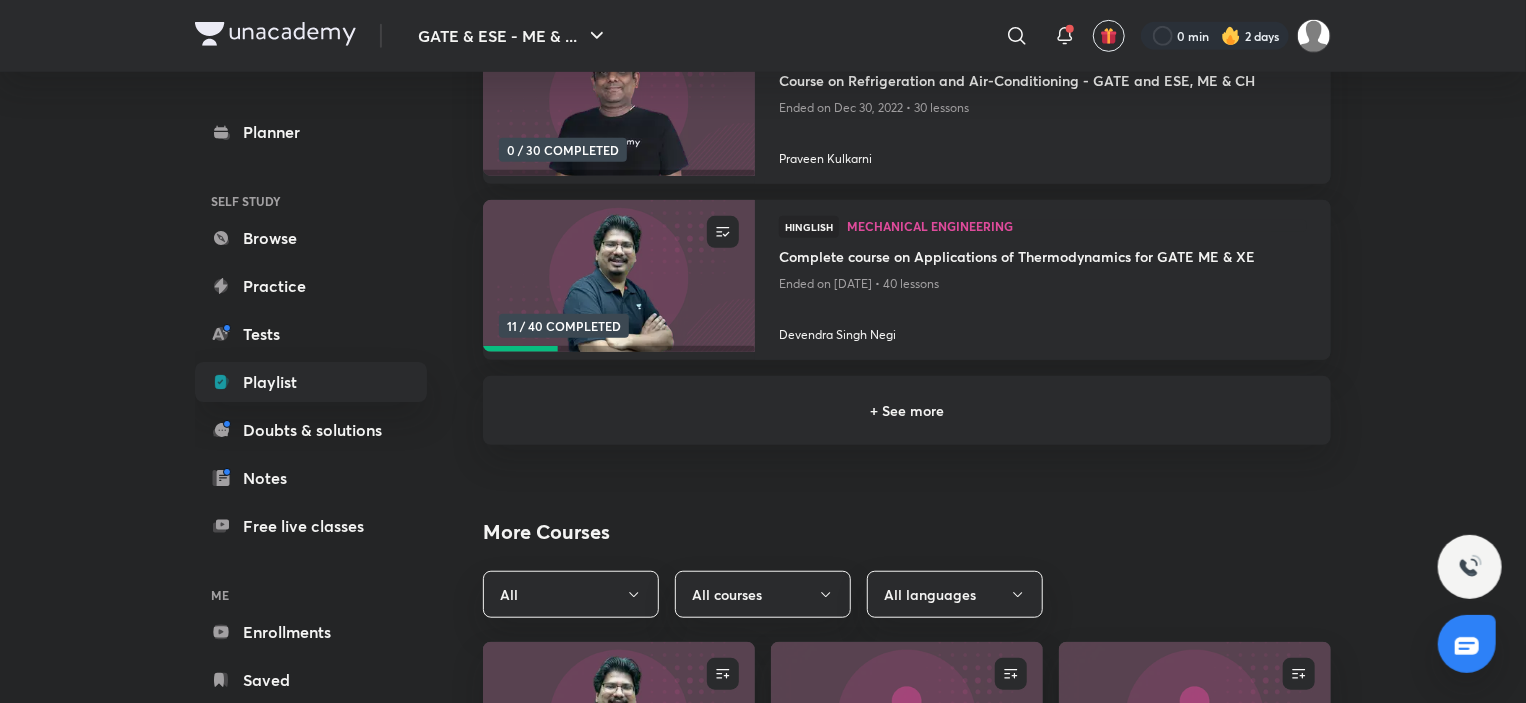 click on "+ See more" at bounding box center [907, 410] 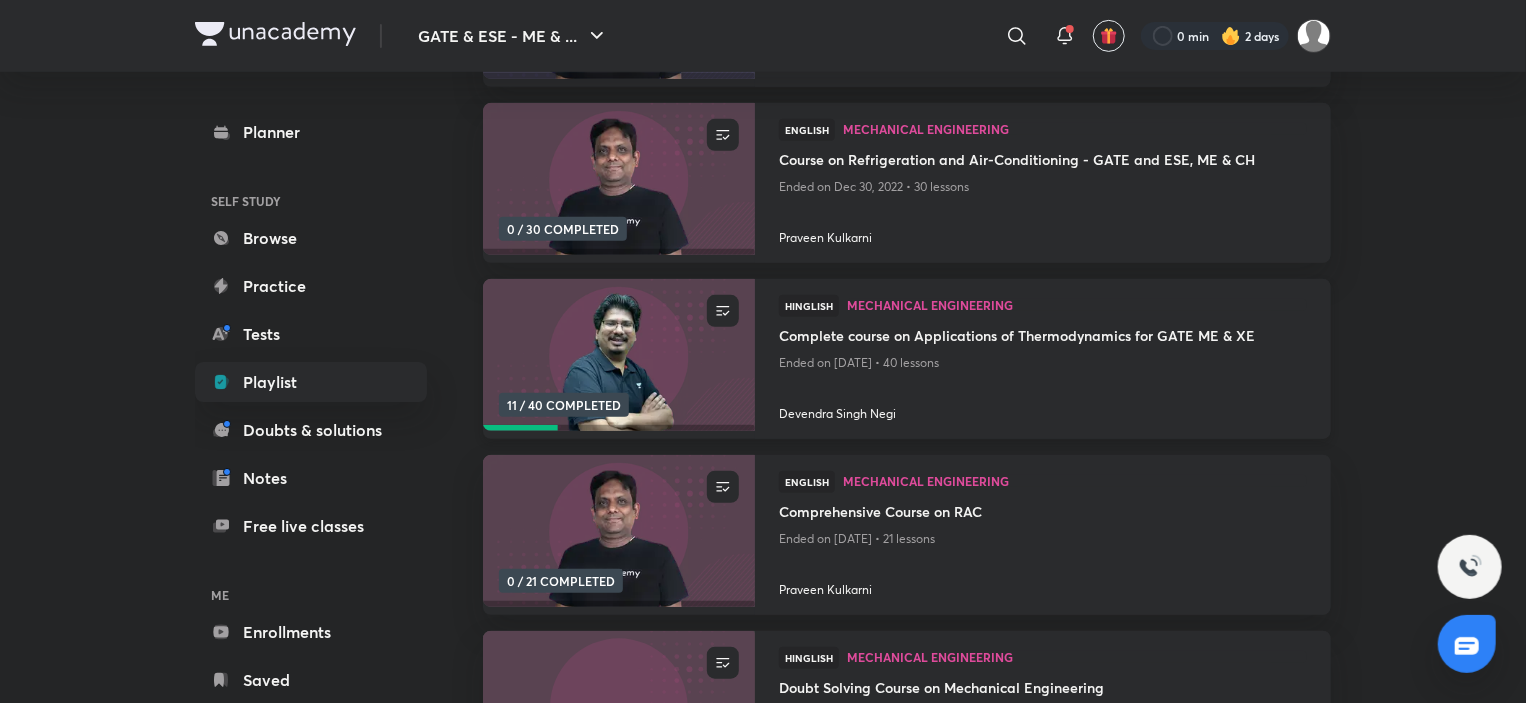 scroll, scrollTop: 400, scrollLeft: 0, axis: vertical 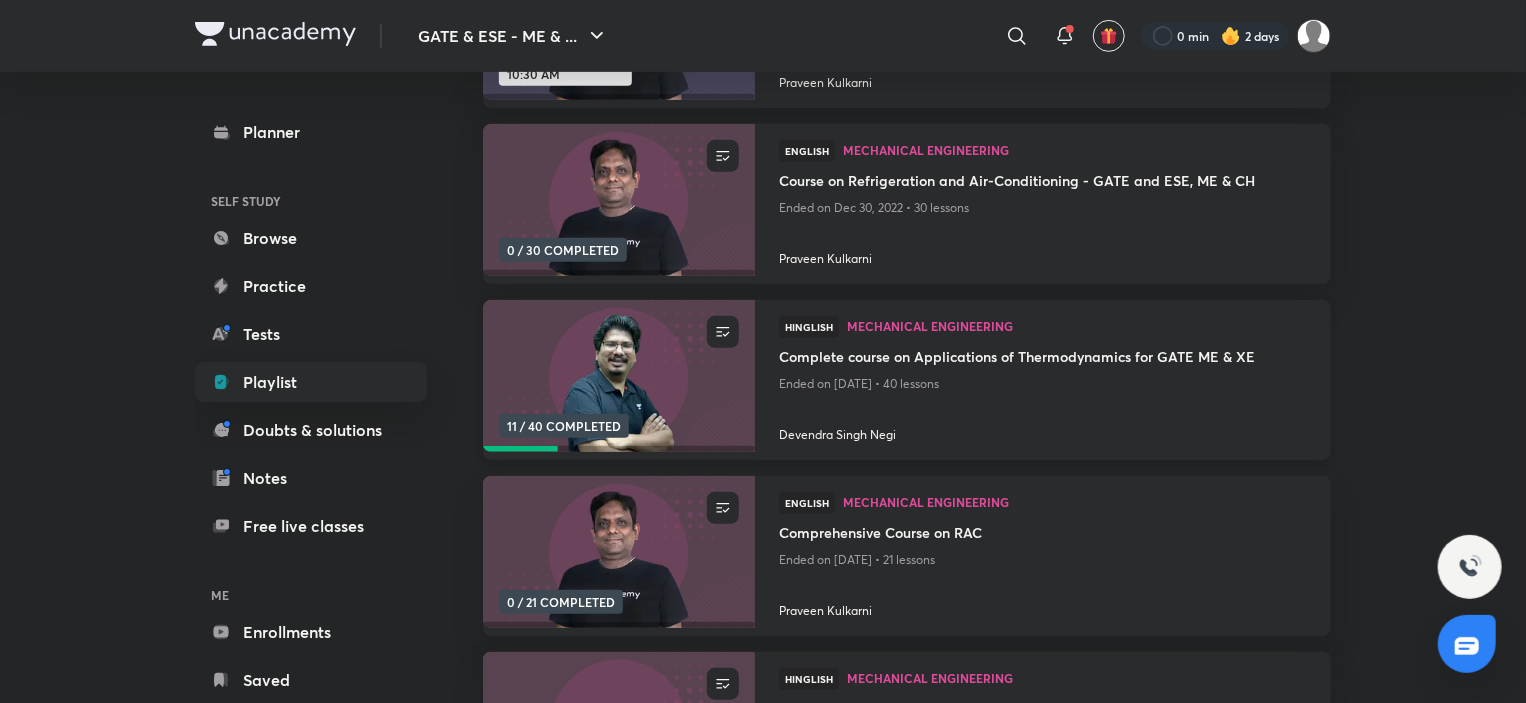 click at bounding box center [618, 376] 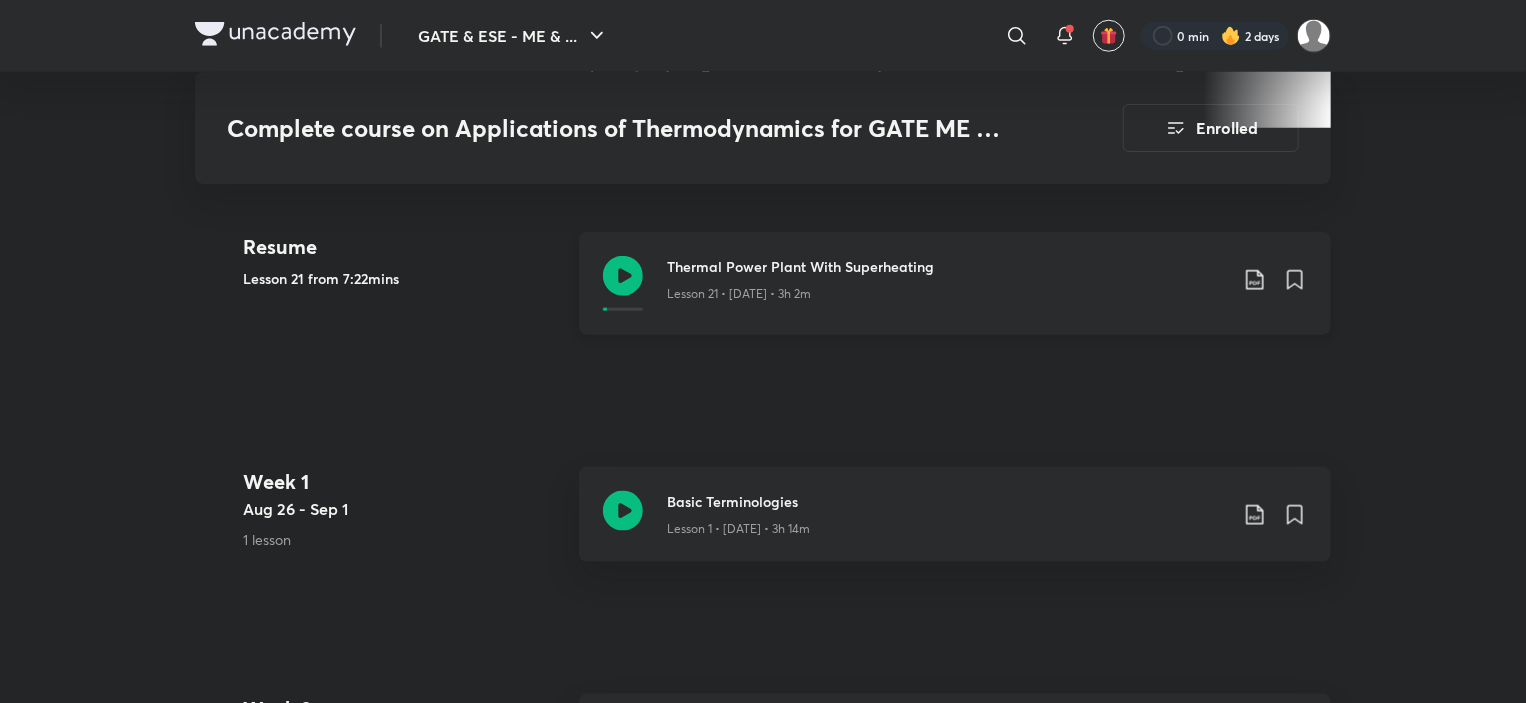 scroll, scrollTop: 900, scrollLeft: 0, axis: vertical 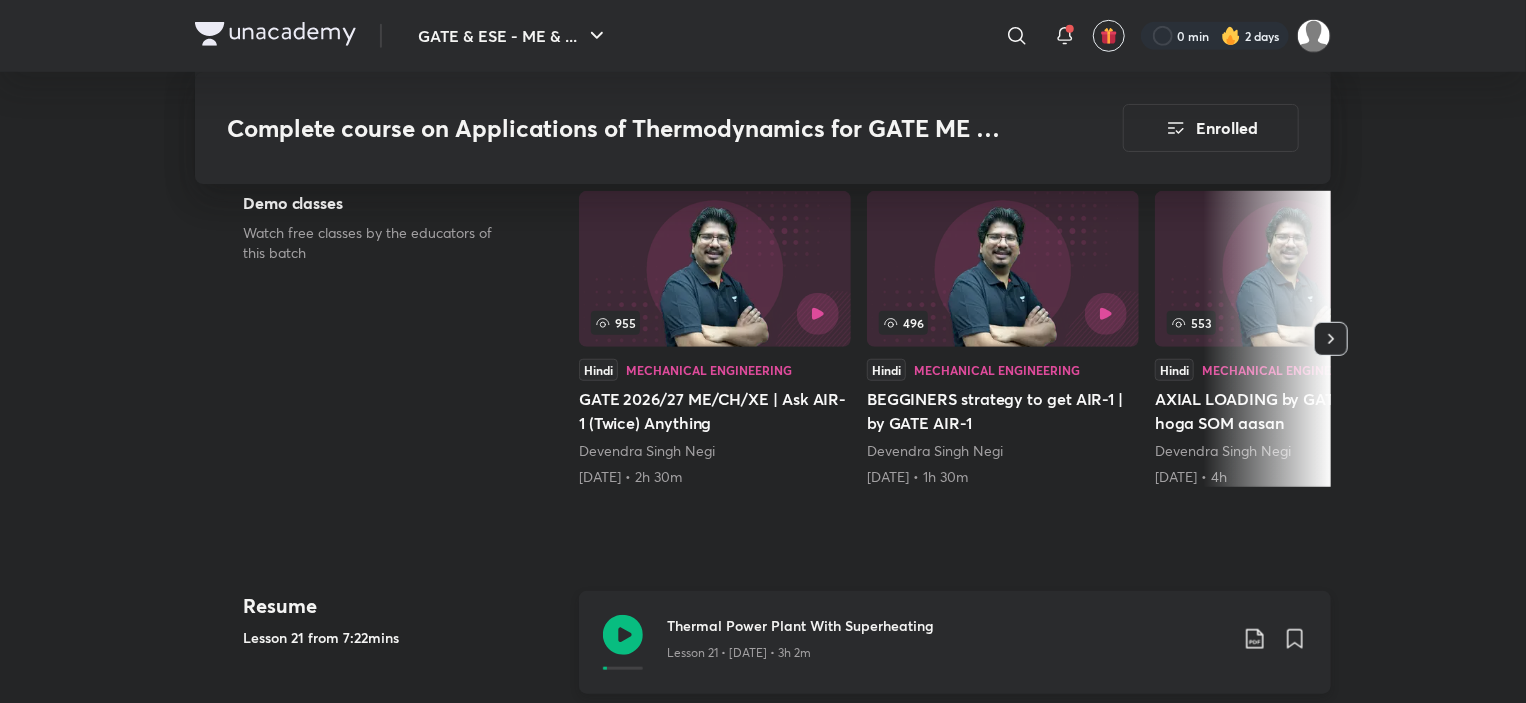 click on "Lesson 21 • [DATE] • 3h 2m" at bounding box center [947, 649] 